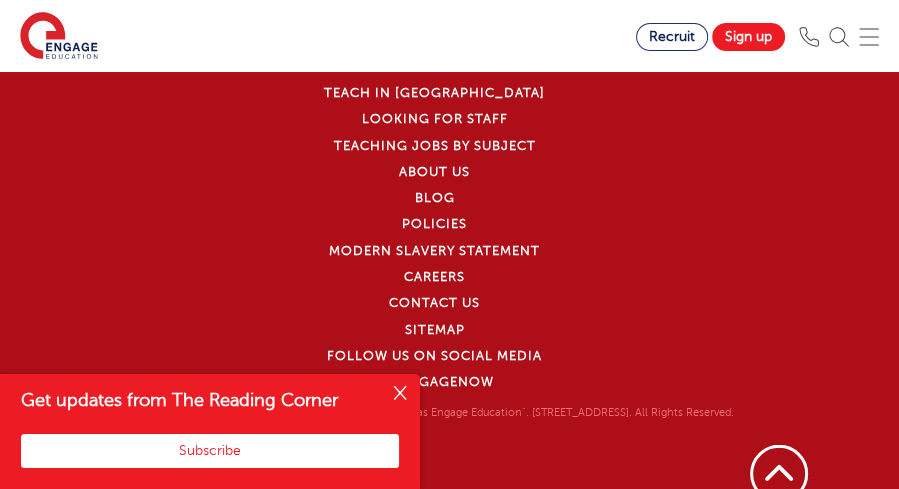 scroll, scrollTop: 7839, scrollLeft: 0, axis: vertical 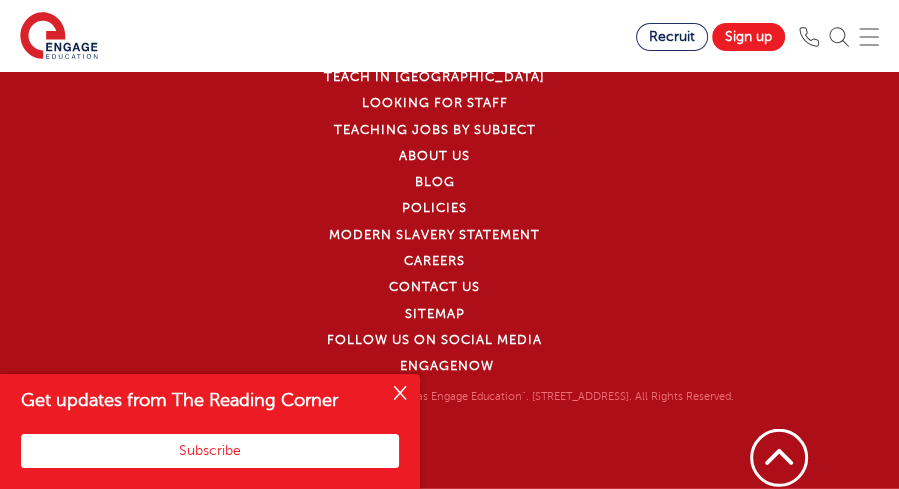 click at bounding box center (400, 394) 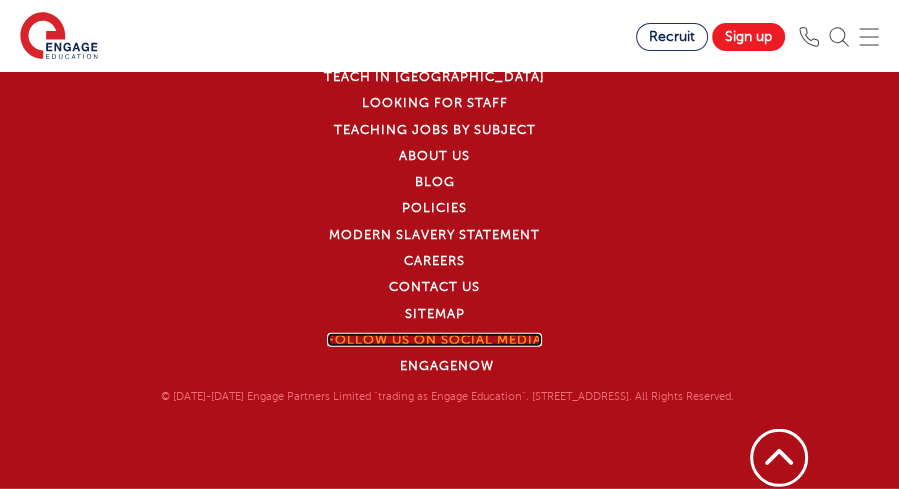 click on "Follow us on Social Media" at bounding box center [434, 340] 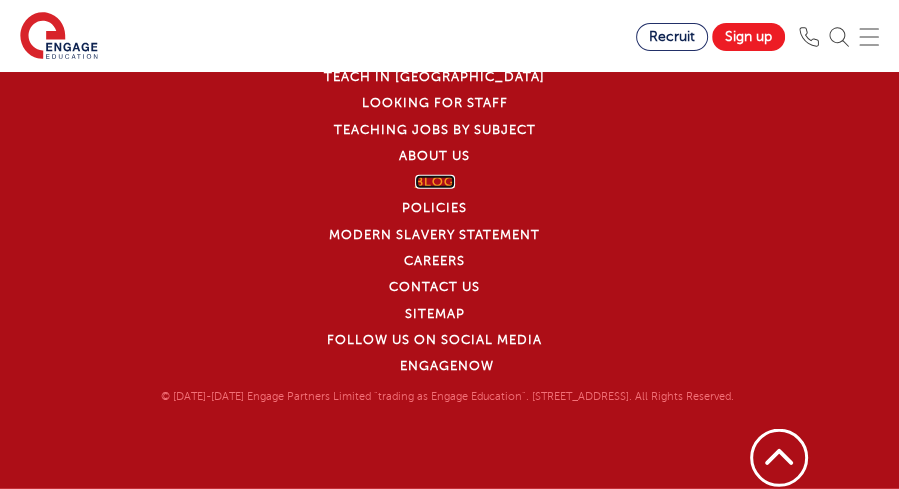 click on "Blog" at bounding box center [435, 182] 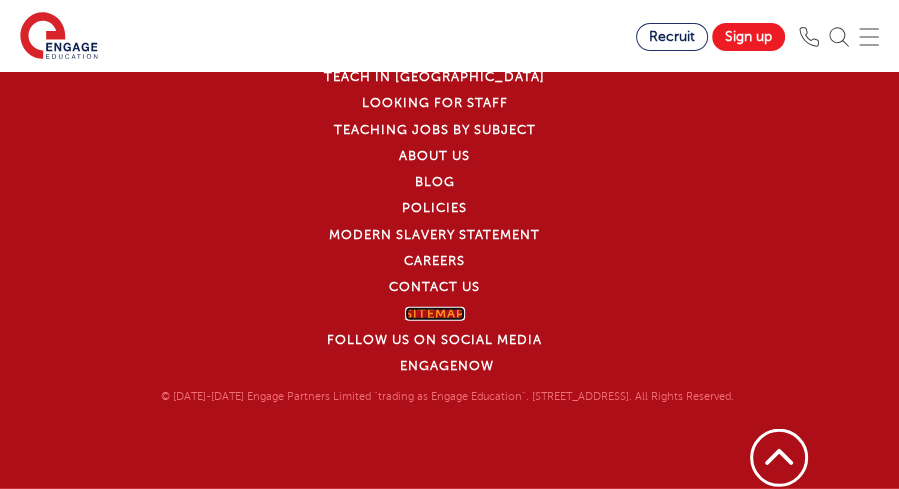 click on "Sitemap" at bounding box center (435, 314) 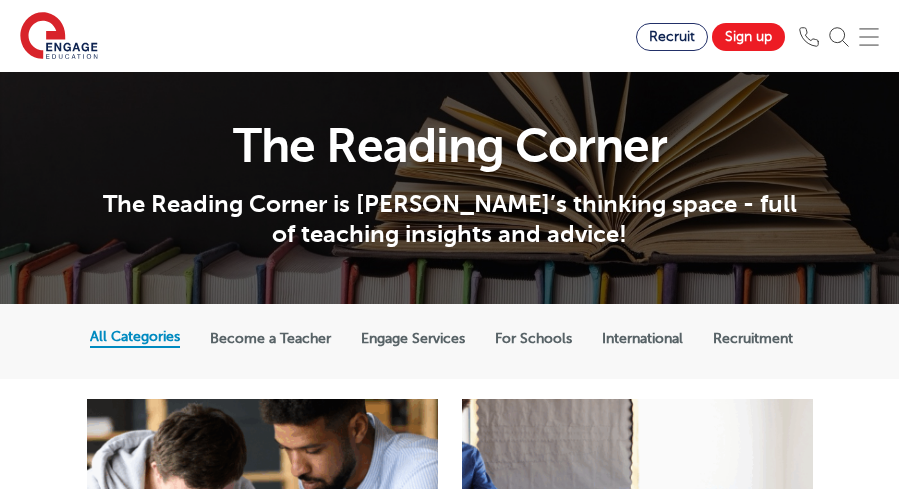 scroll, scrollTop: 0, scrollLeft: 0, axis: both 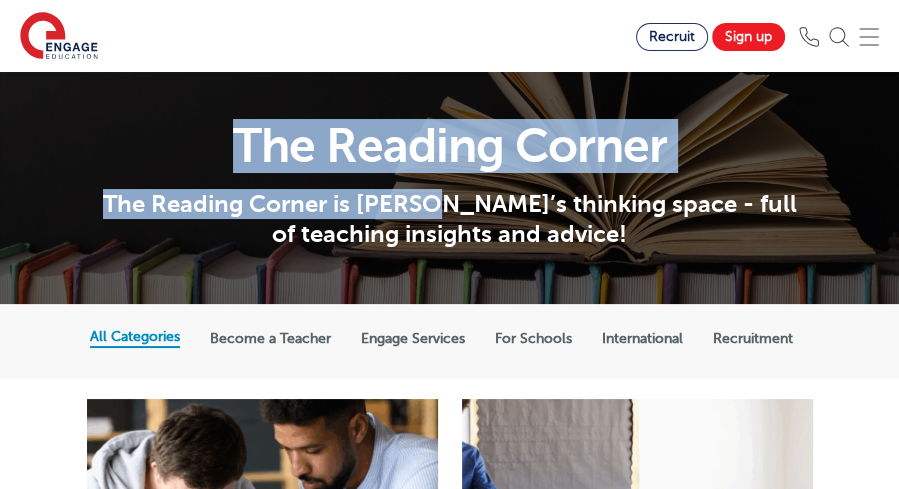 drag, startPoint x: 0, startPoint y: 0, endPoint x: 917, endPoint y: 143, distance: 928.08295 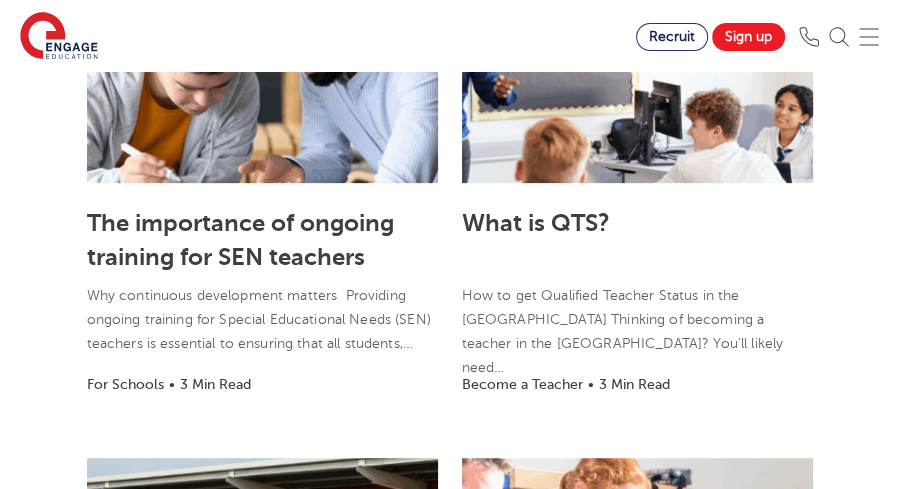 scroll, scrollTop: 403, scrollLeft: 0, axis: vertical 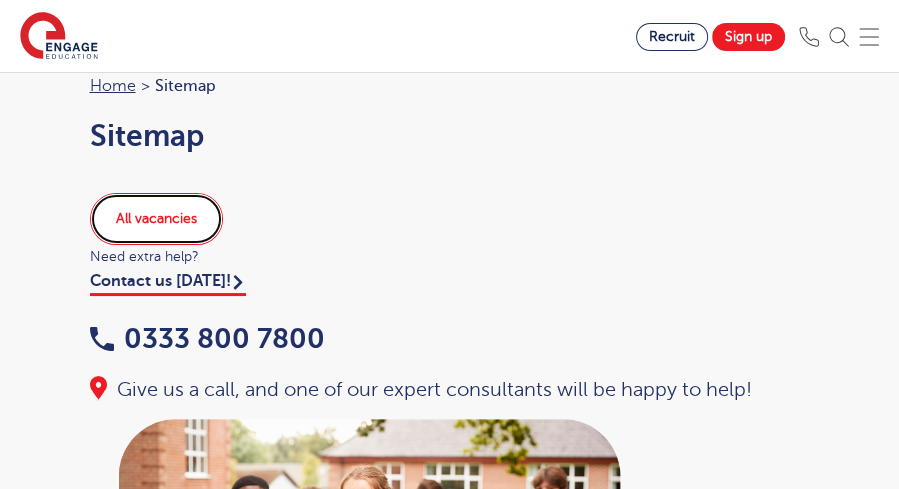click on "All vacancies" at bounding box center [156, 219] 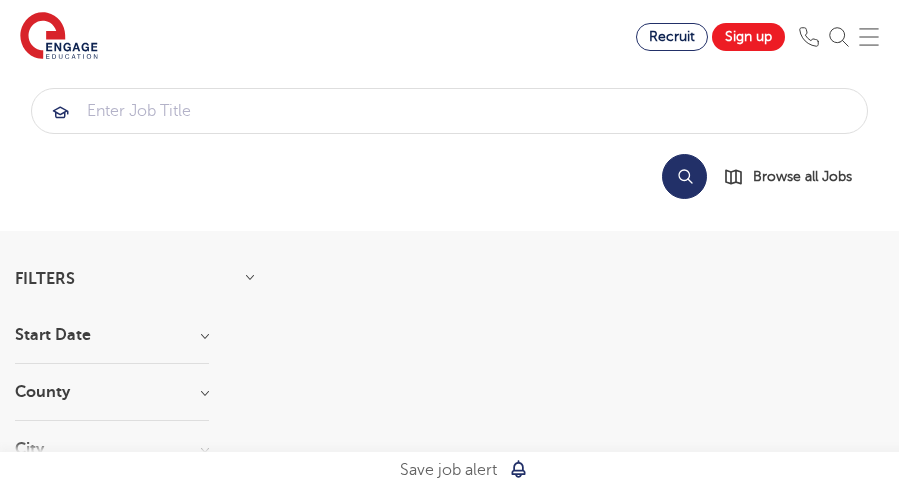 scroll, scrollTop: 0, scrollLeft: 0, axis: both 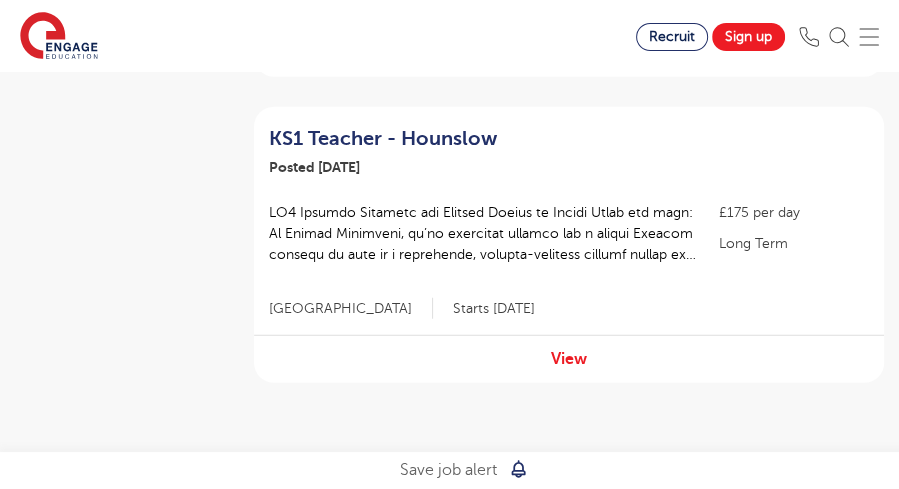 click on "« ‹ 1 2 3 4 5 6 7 › »" at bounding box center (569, 480) 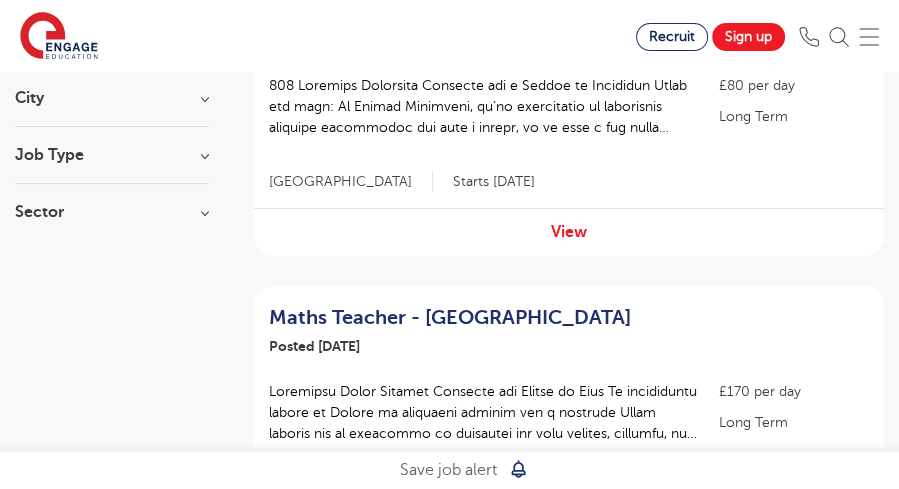 scroll, scrollTop: 346, scrollLeft: 0, axis: vertical 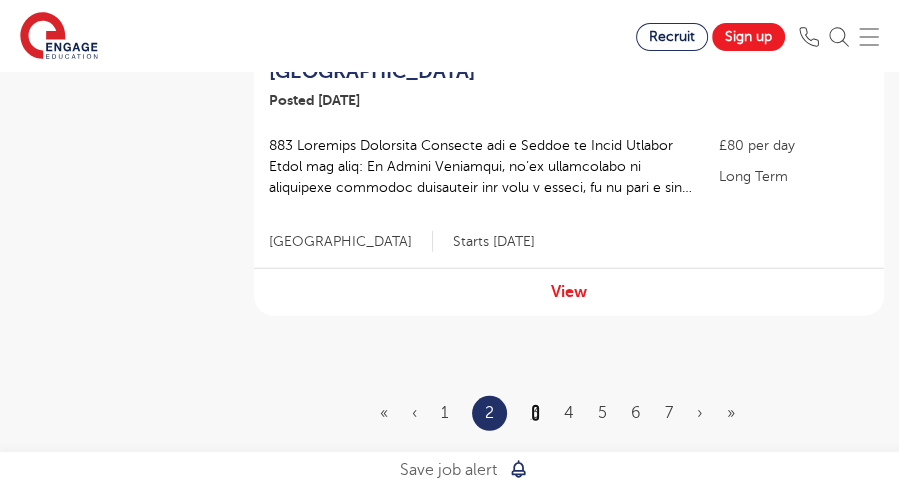 click on "3" at bounding box center (535, 413) 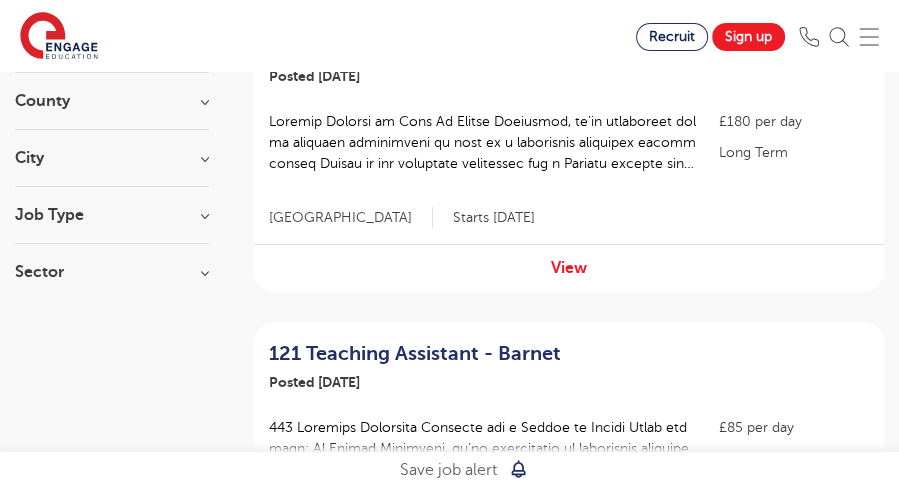 scroll, scrollTop: 296, scrollLeft: 0, axis: vertical 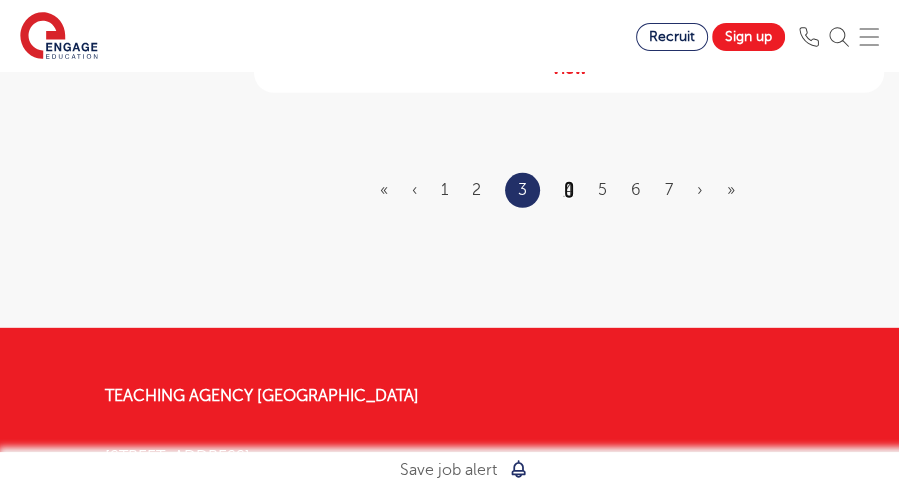 click on "4" at bounding box center [569, 190] 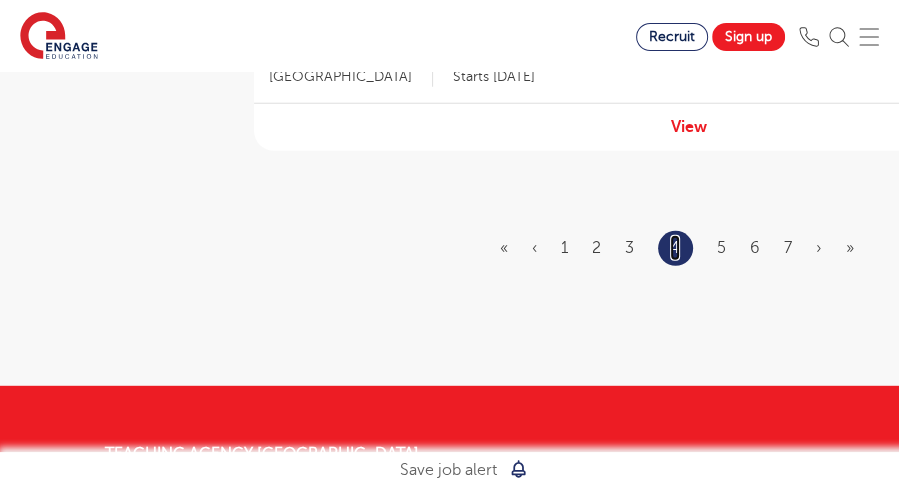 scroll, scrollTop: 3186, scrollLeft: 0, axis: vertical 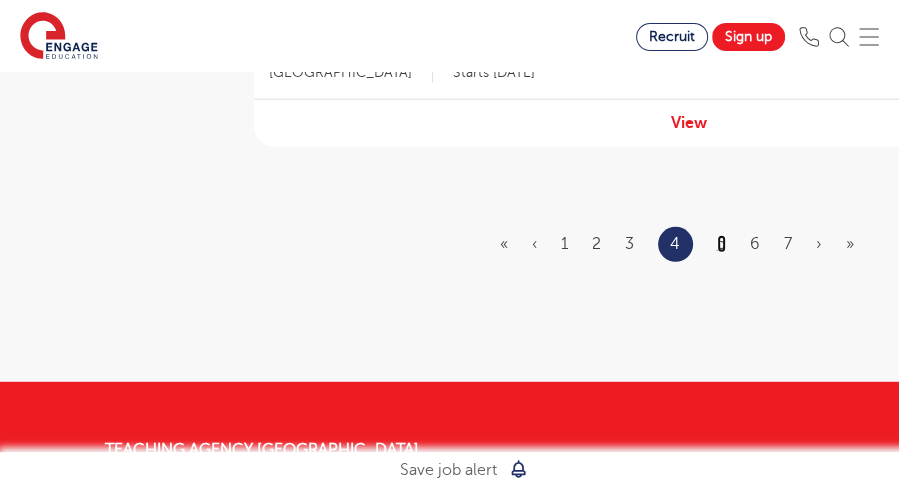 click on "5" at bounding box center (721, 244) 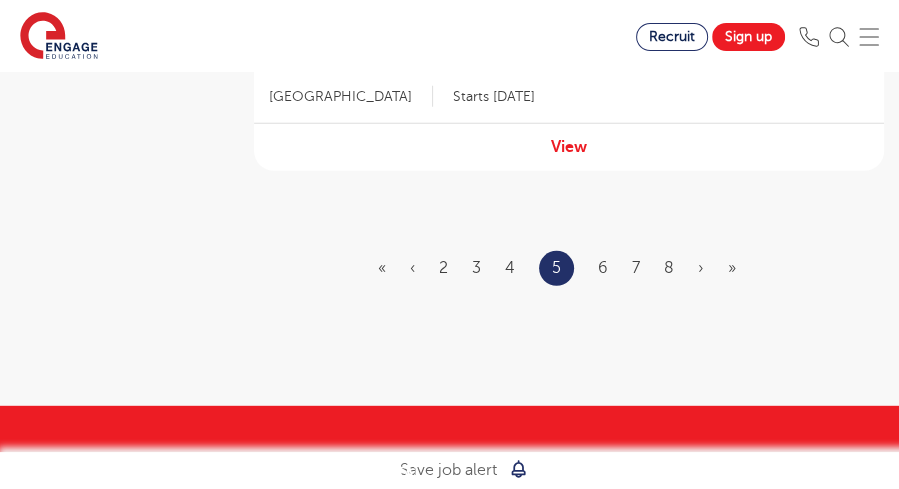 scroll, scrollTop: 0, scrollLeft: 0, axis: both 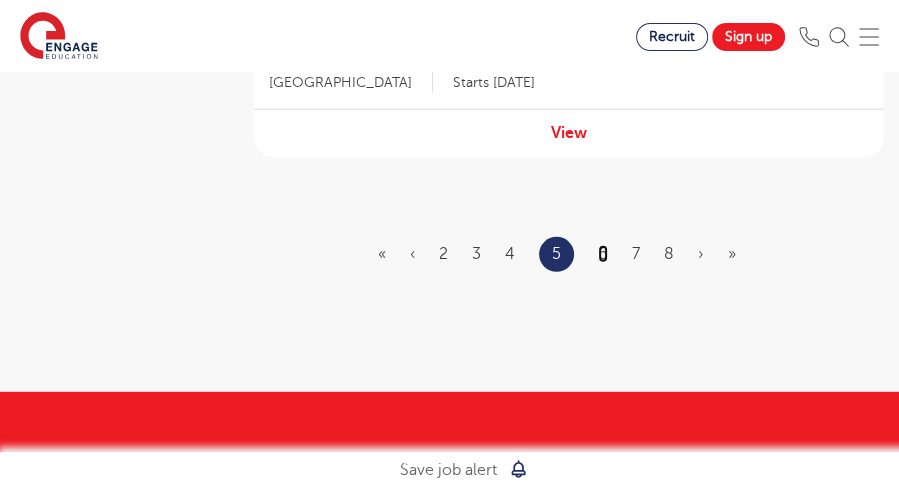 click on "6" at bounding box center (603, 254) 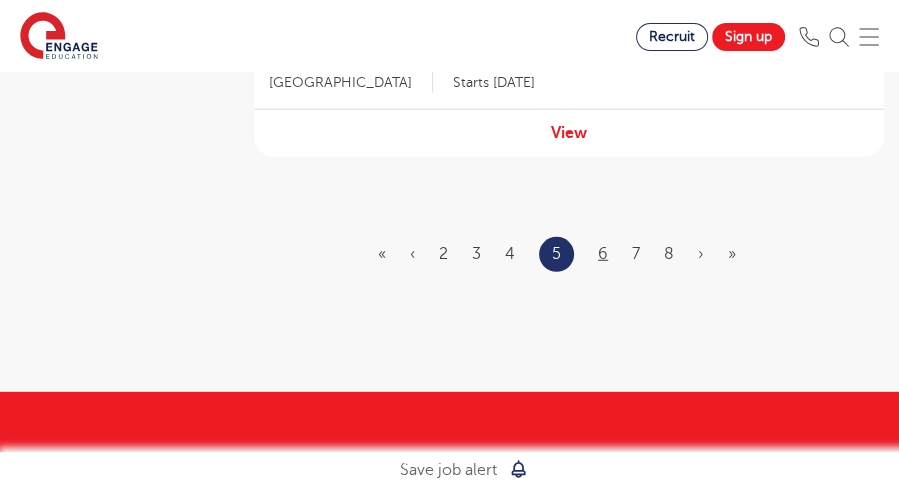 scroll, scrollTop: 0, scrollLeft: 0, axis: both 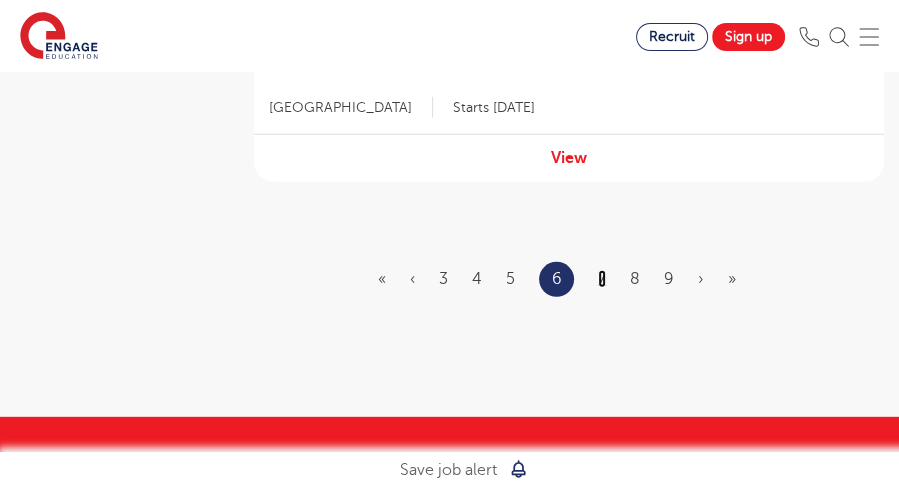 click on "7" at bounding box center [602, 279] 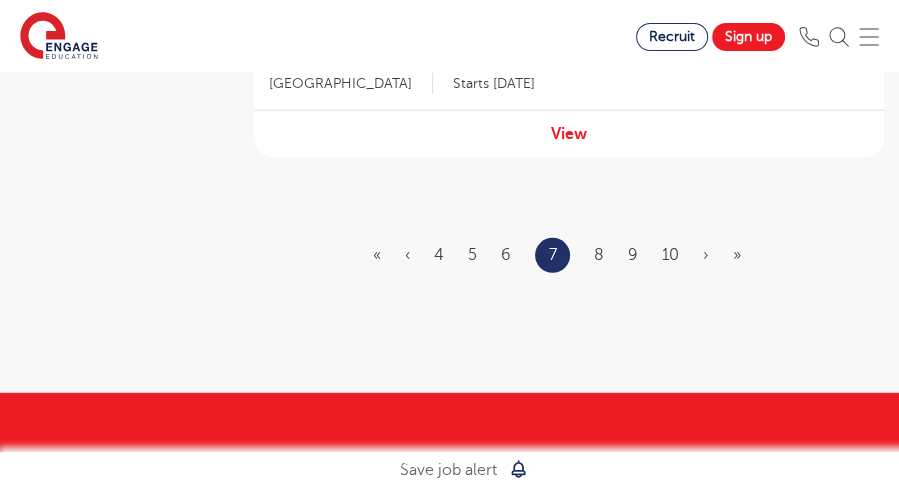 scroll, scrollTop: 0, scrollLeft: 0, axis: both 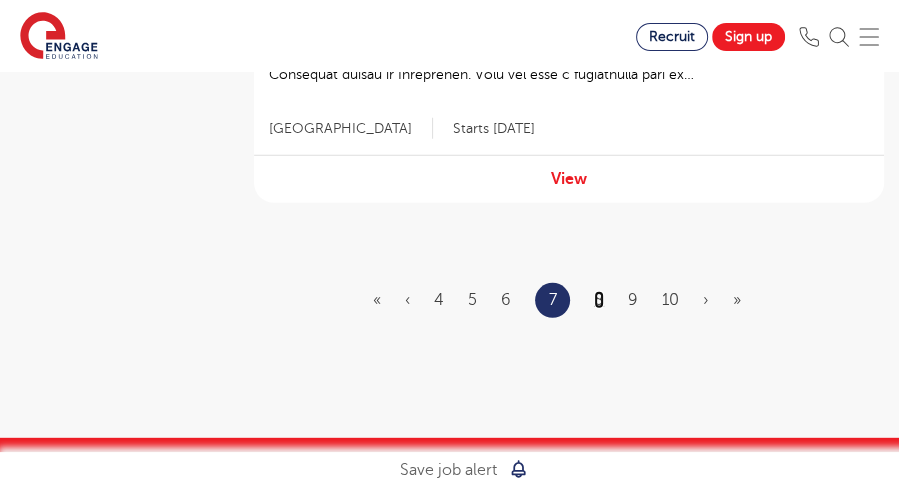 click on "8" at bounding box center [599, 300] 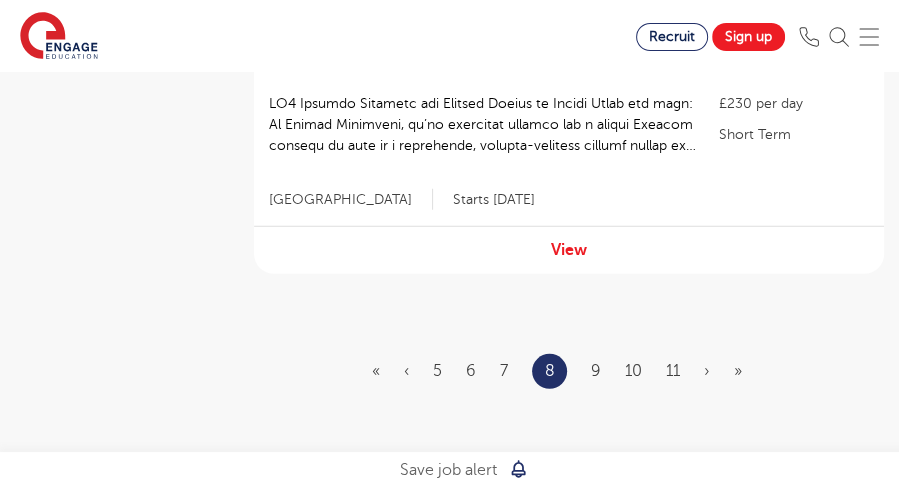 scroll, scrollTop: 3065, scrollLeft: 0, axis: vertical 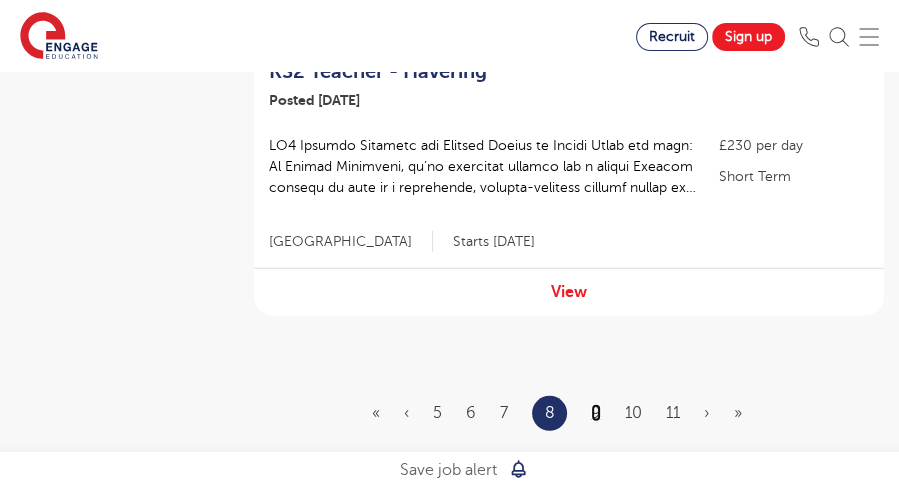 click on "9" at bounding box center (596, 413) 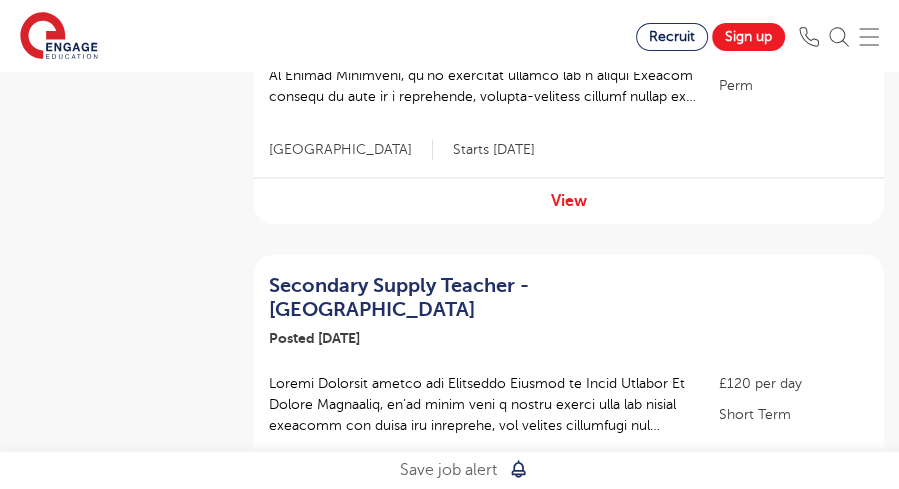 scroll, scrollTop: 1619, scrollLeft: 0, axis: vertical 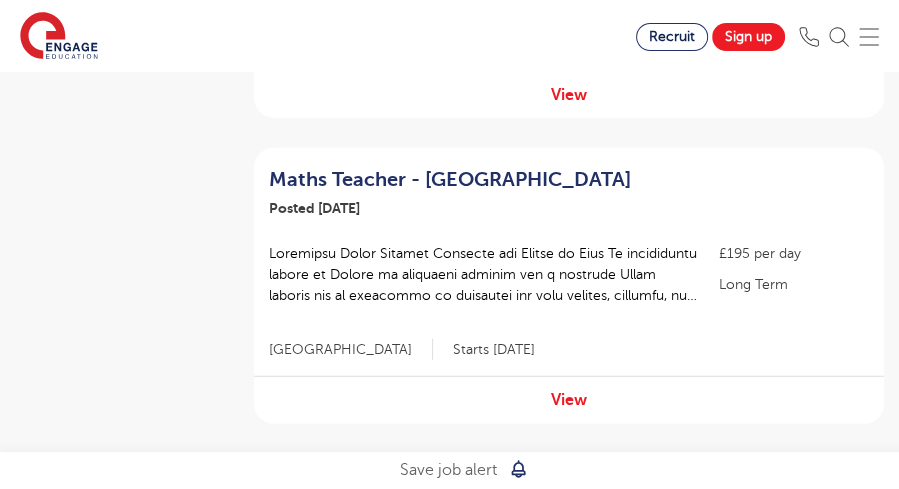 click on "Maths Teacher - Lewisham
Posted 22/07/25
View" at bounding box center [569, 190] 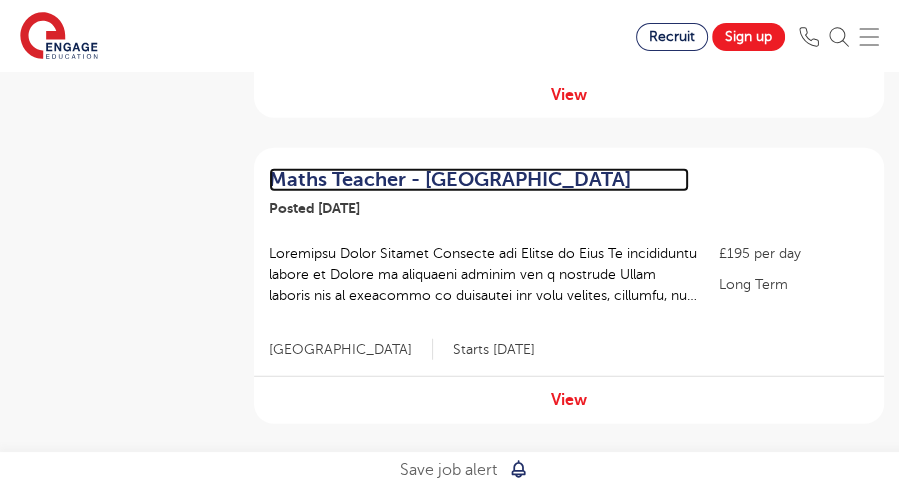 click on "Maths Teacher - Lewisham" at bounding box center [479, 180] 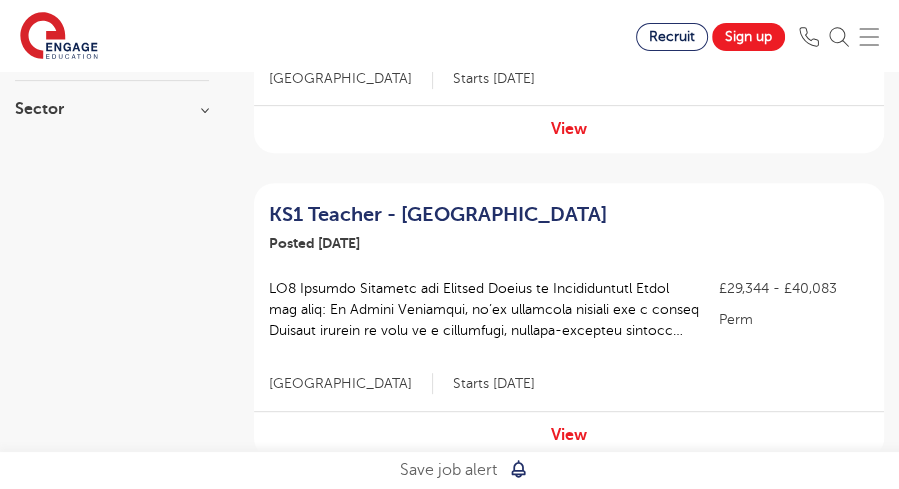 scroll, scrollTop: 2957, scrollLeft: 0, axis: vertical 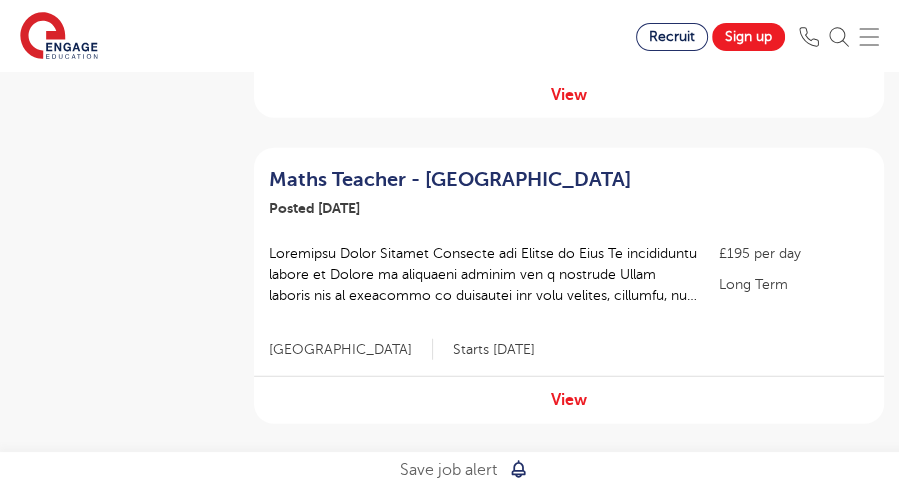 click on "Secondary Supply Teacher - St Albans
Posted 22/07/25
View
£130 per day
Short Term
Hertfordshire
Starts 2025-07-29
View
Perm" at bounding box center (569, -1113) 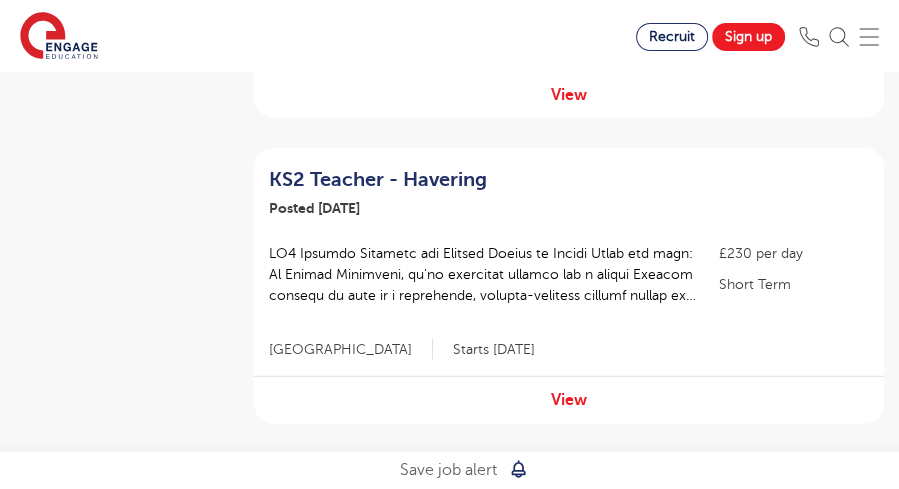 scroll, scrollTop: 0, scrollLeft: 0, axis: both 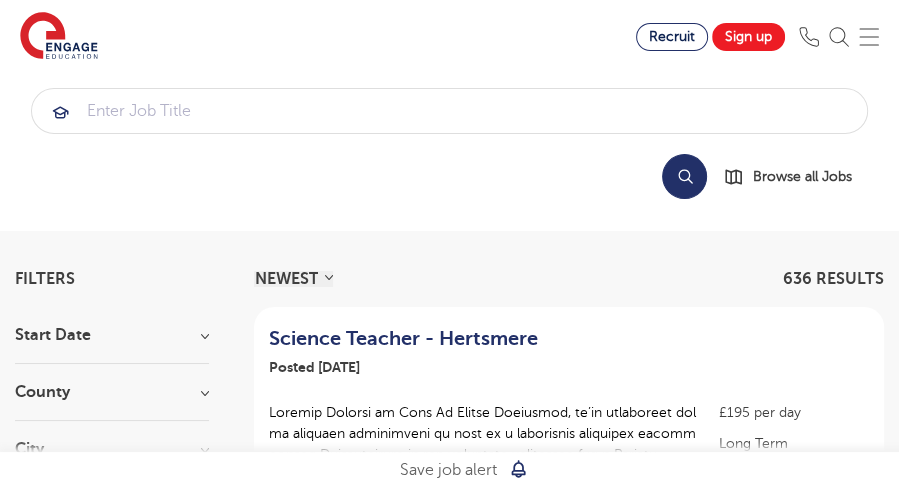 drag, startPoint x: 12, startPoint y: 0, endPoint x: 255, endPoint y: 33, distance: 245.2305 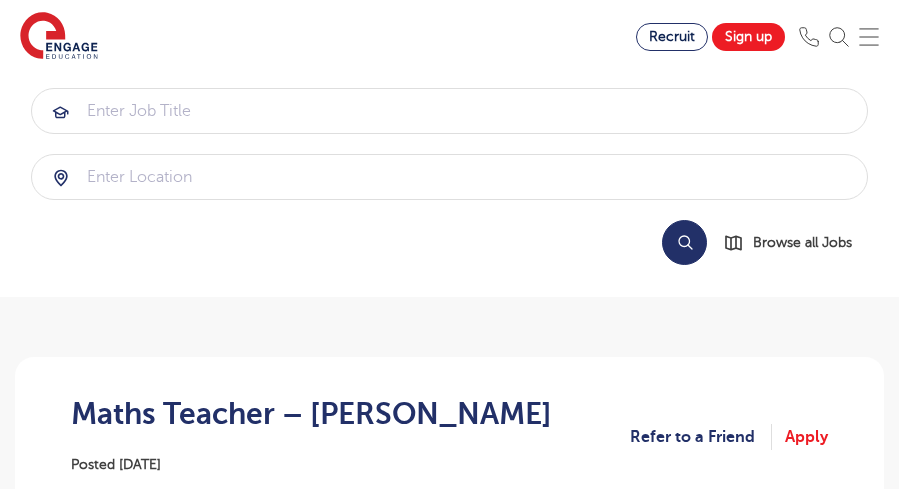 scroll, scrollTop: 0, scrollLeft: 0, axis: both 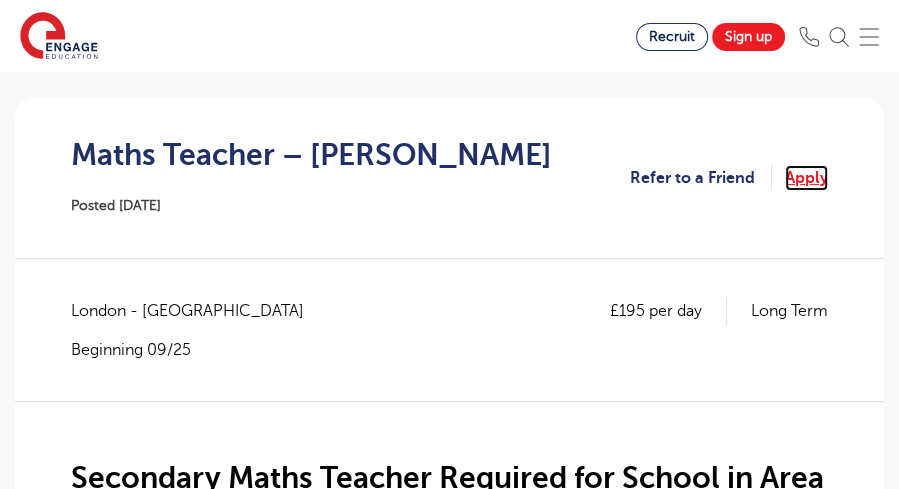 click on "Apply" at bounding box center [806, 178] 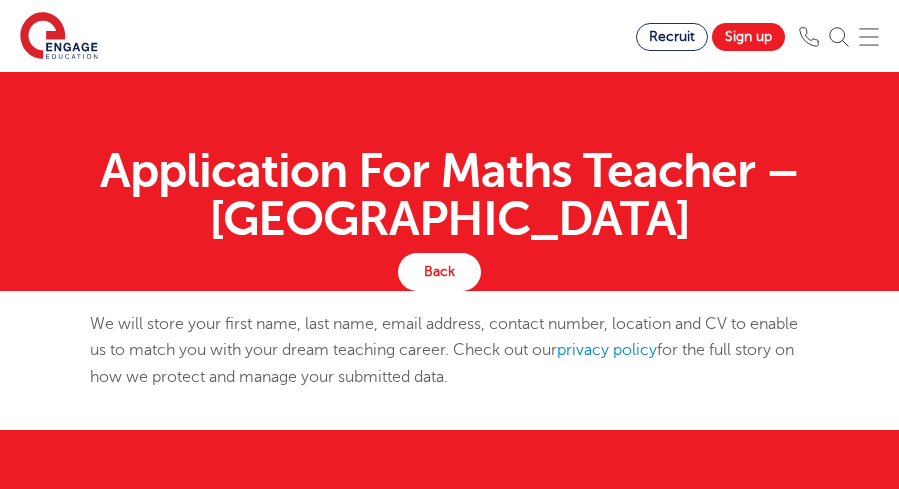 scroll, scrollTop: 0, scrollLeft: 0, axis: both 